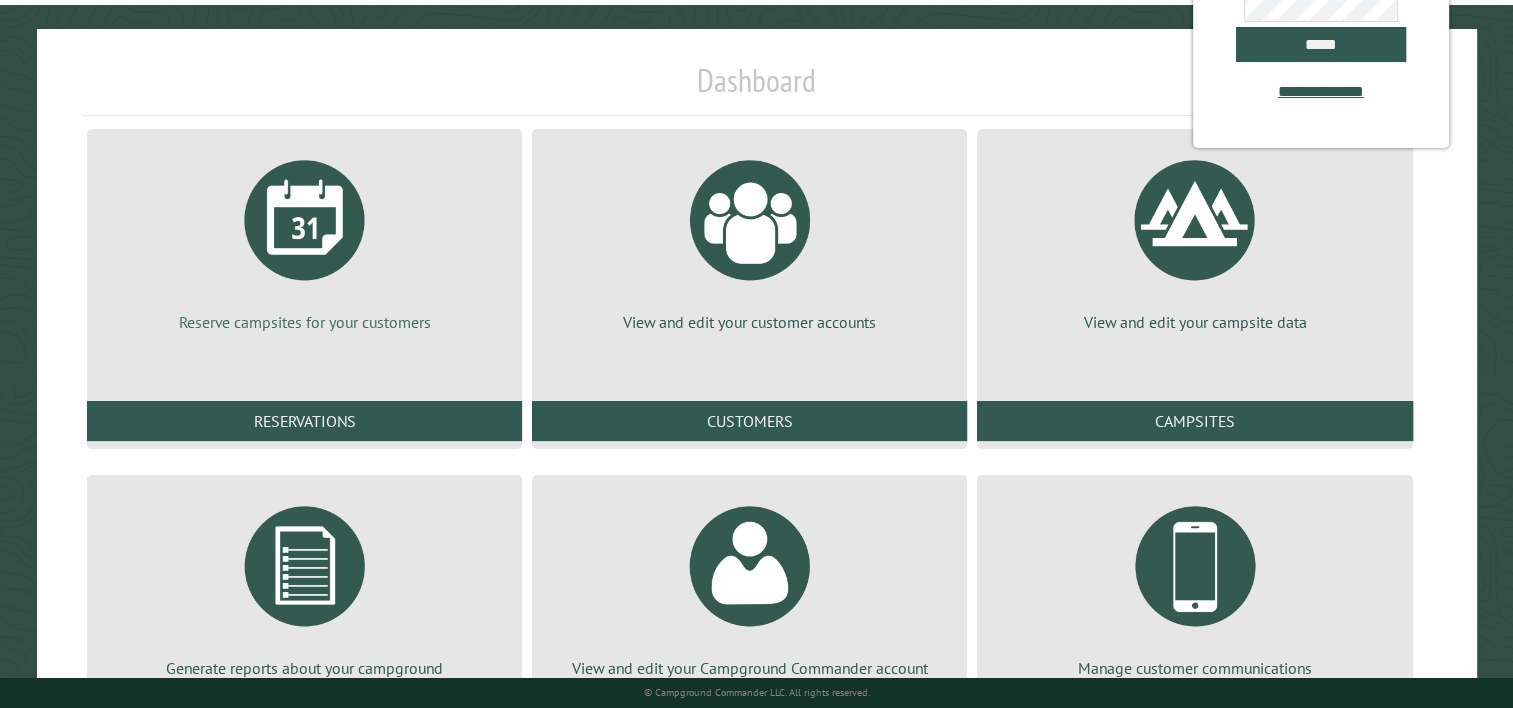 scroll, scrollTop: 284, scrollLeft: 0, axis: vertical 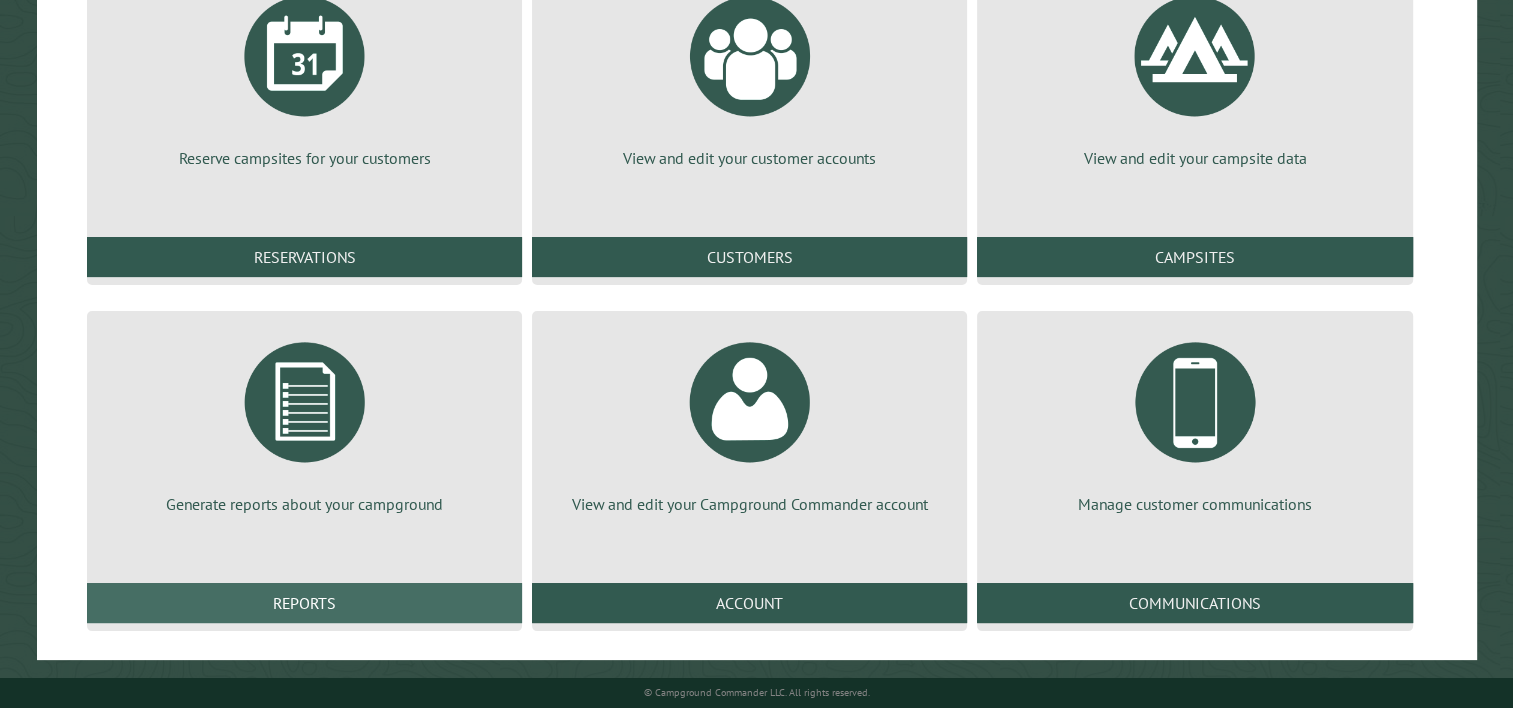 type on "**********" 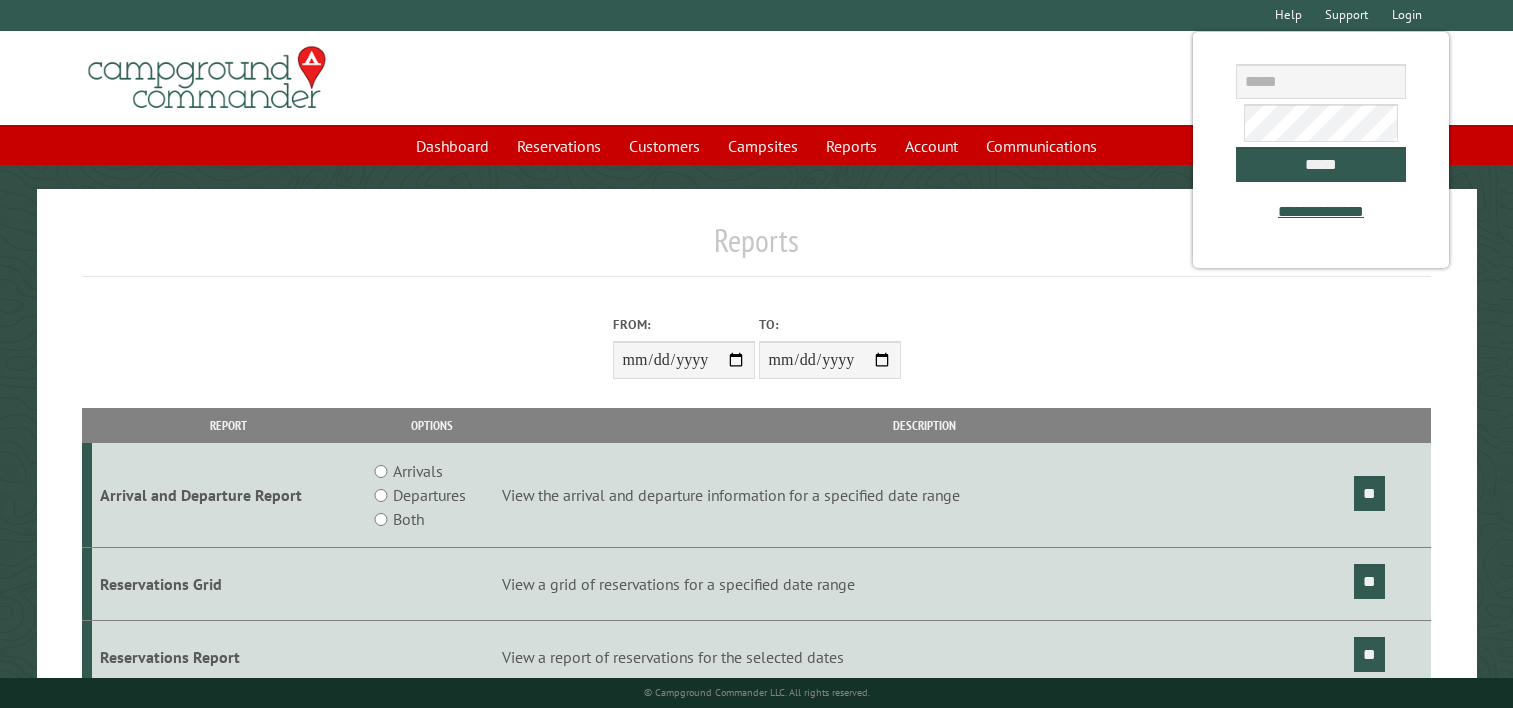 scroll, scrollTop: 0, scrollLeft: 0, axis: both 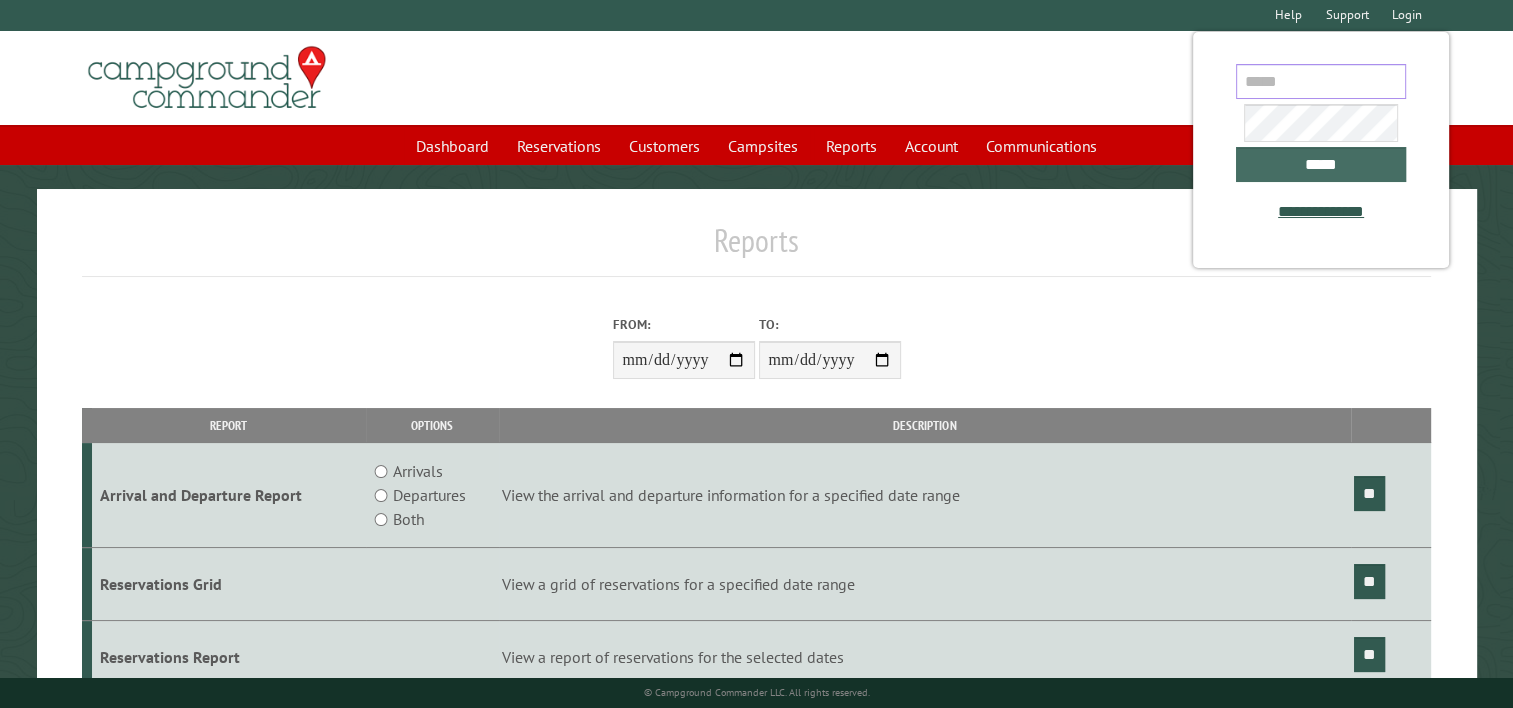 type on "**********" 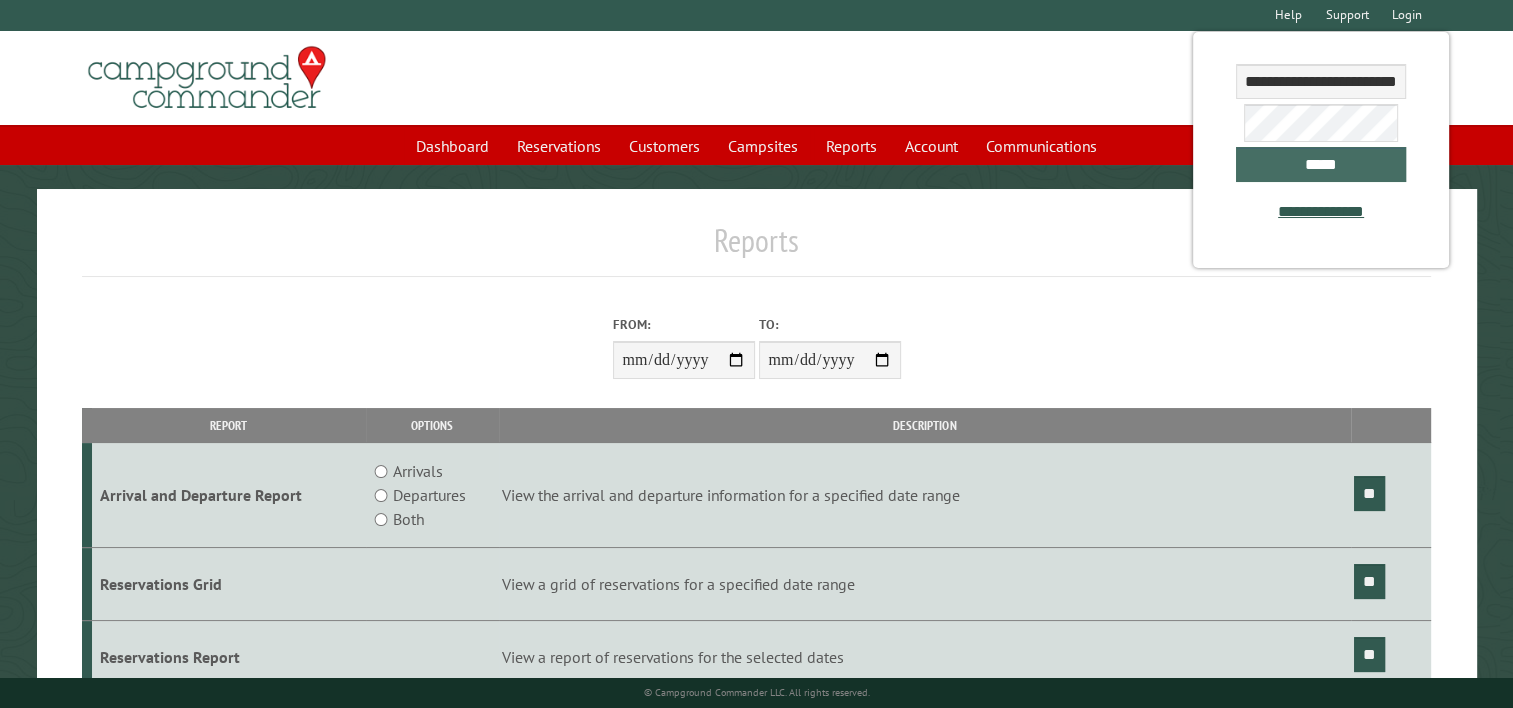 click on "*****" at bounding box center [1321, 164] 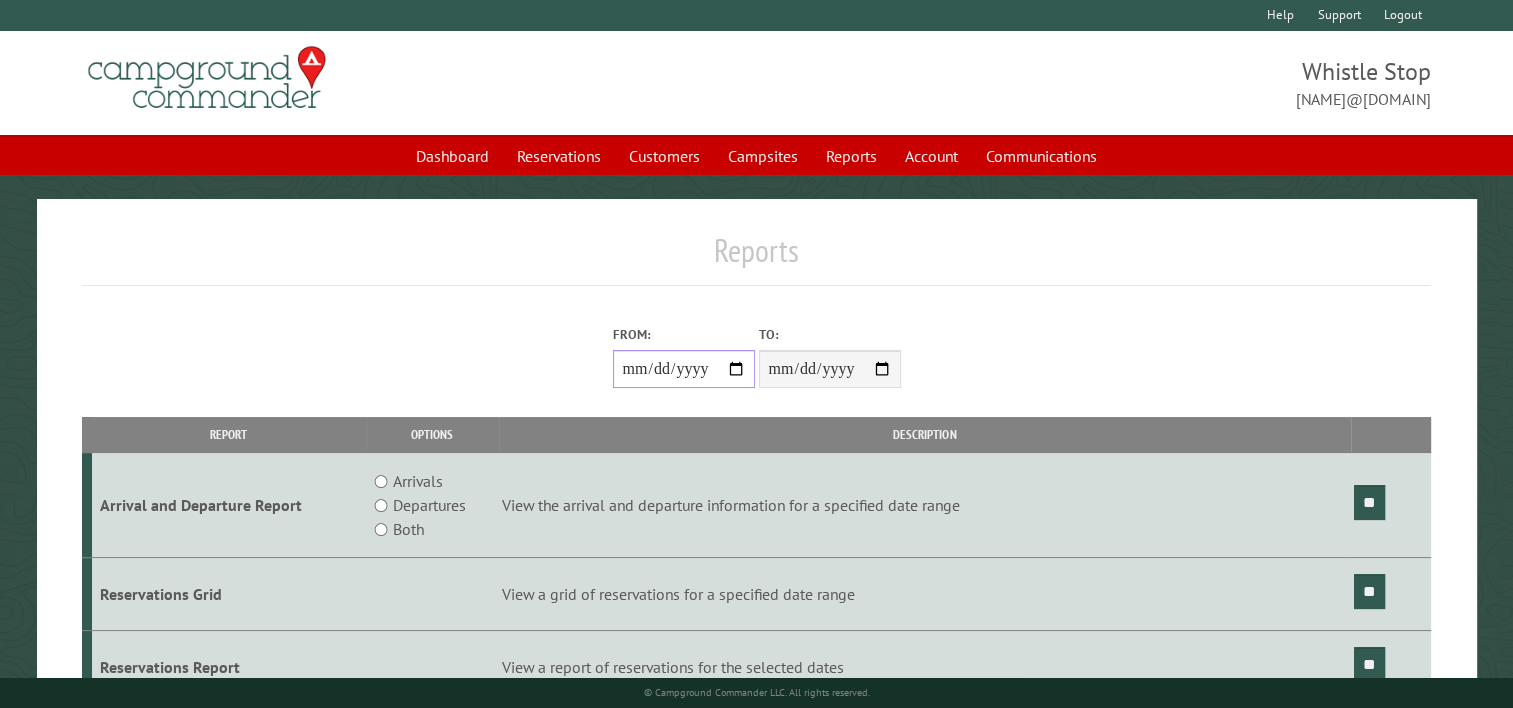 click on "**********" at bounding box center [684, 369] 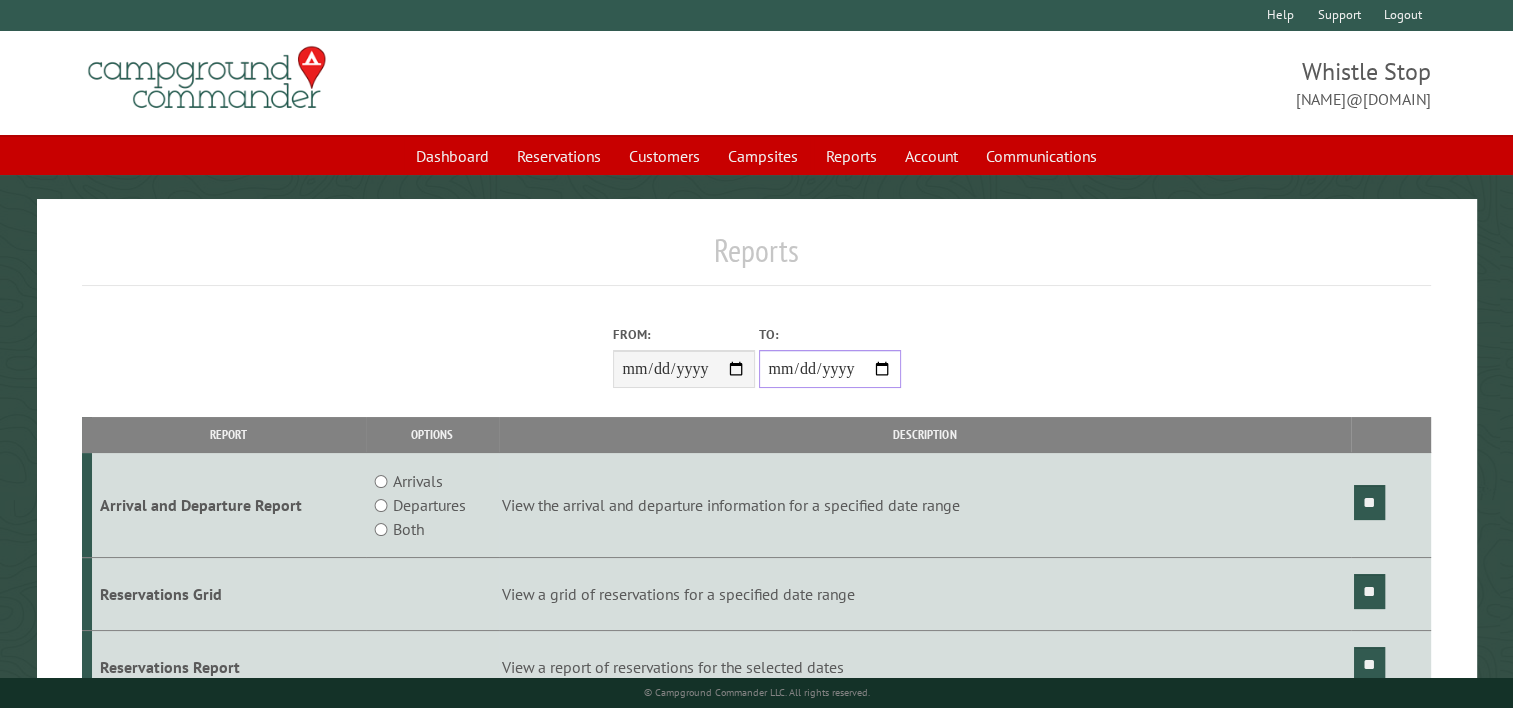 click on "**********" at bounding box center [830, 369] 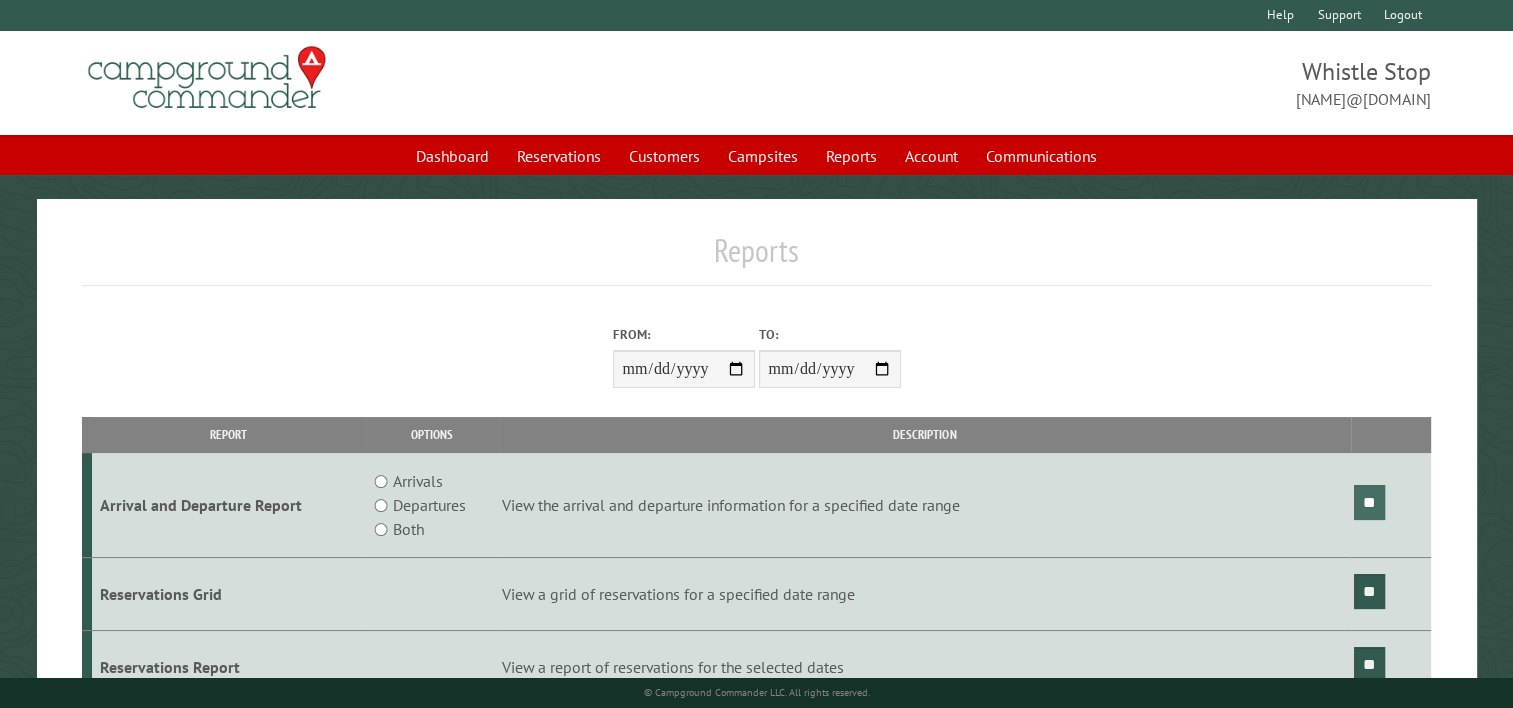 click on "**" at bounding box center (1369, 502) 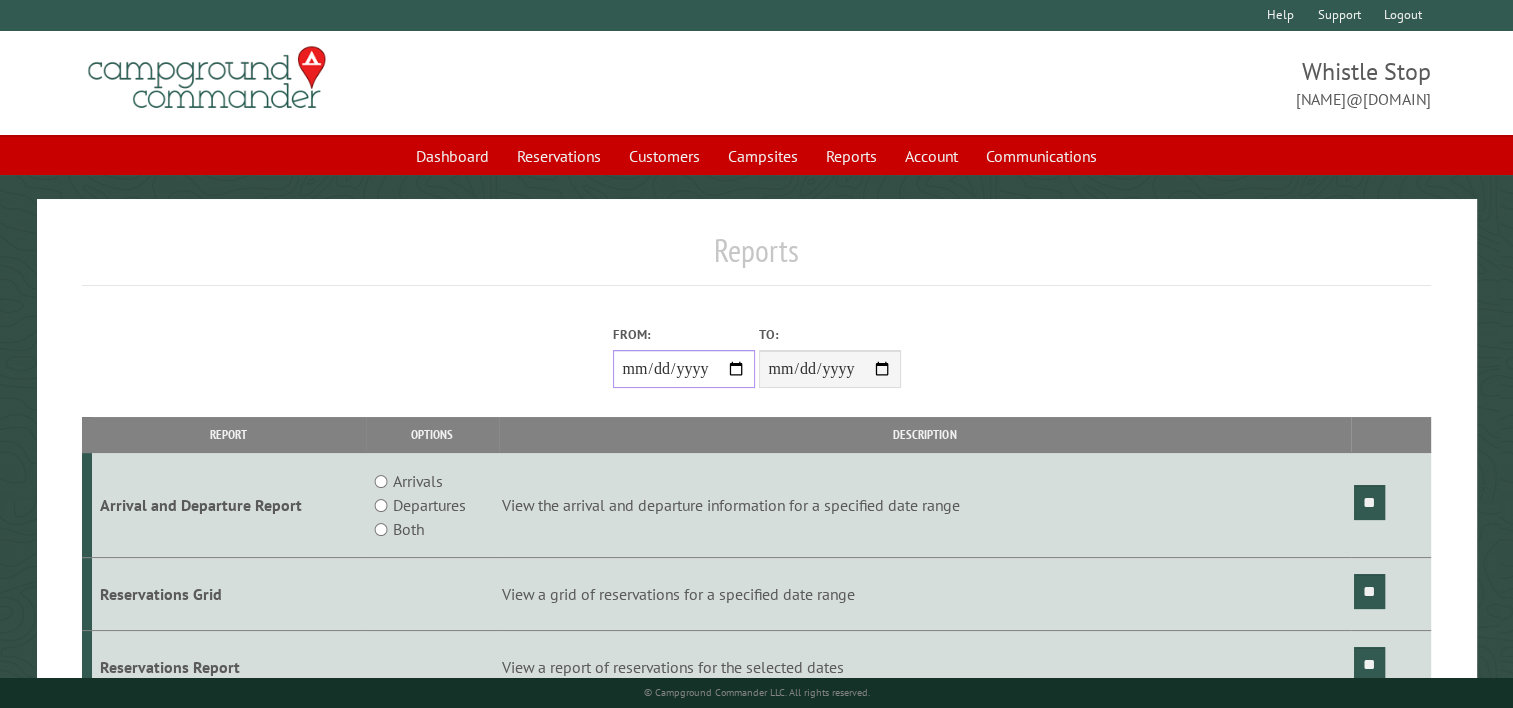 click on "**********" at bounding box center [684, 369] 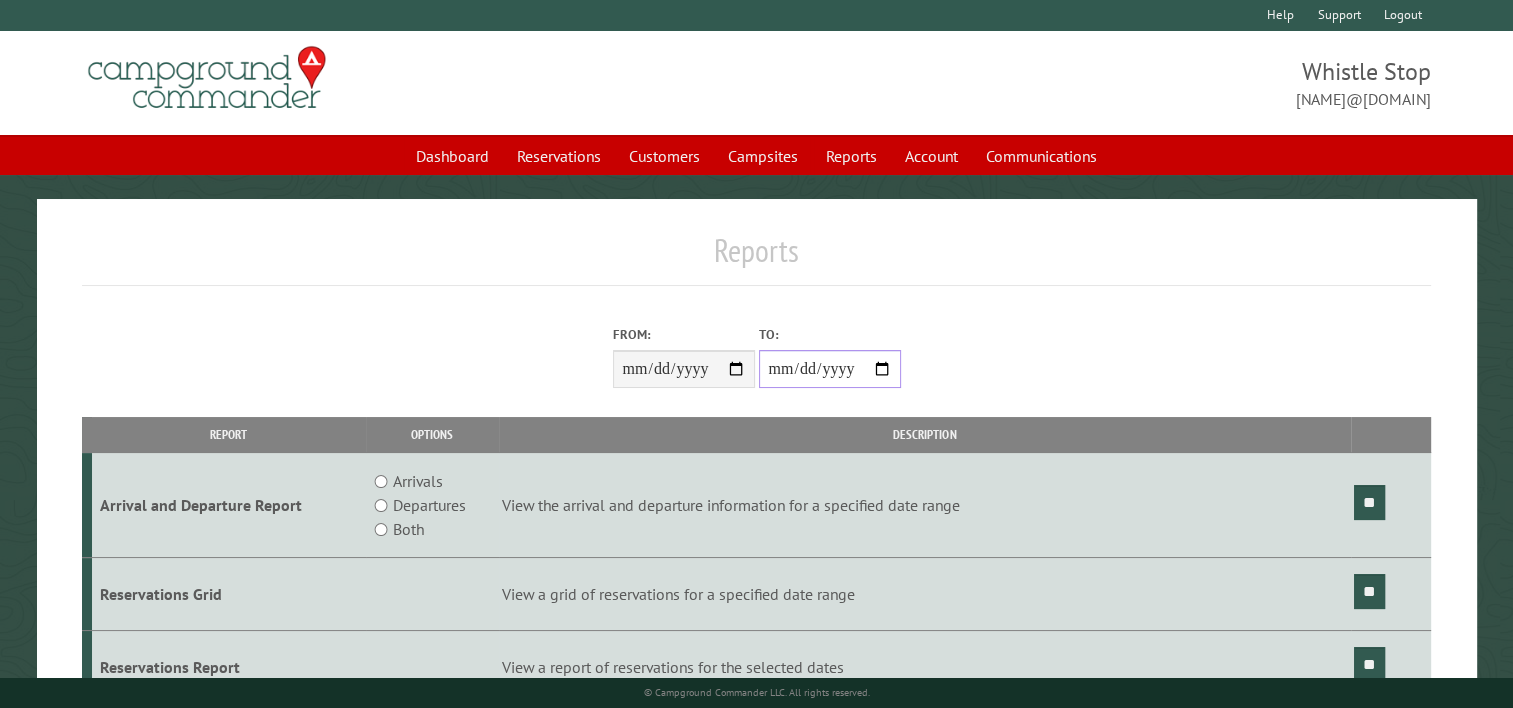 click on "**********" at bounding box center (830, 369) 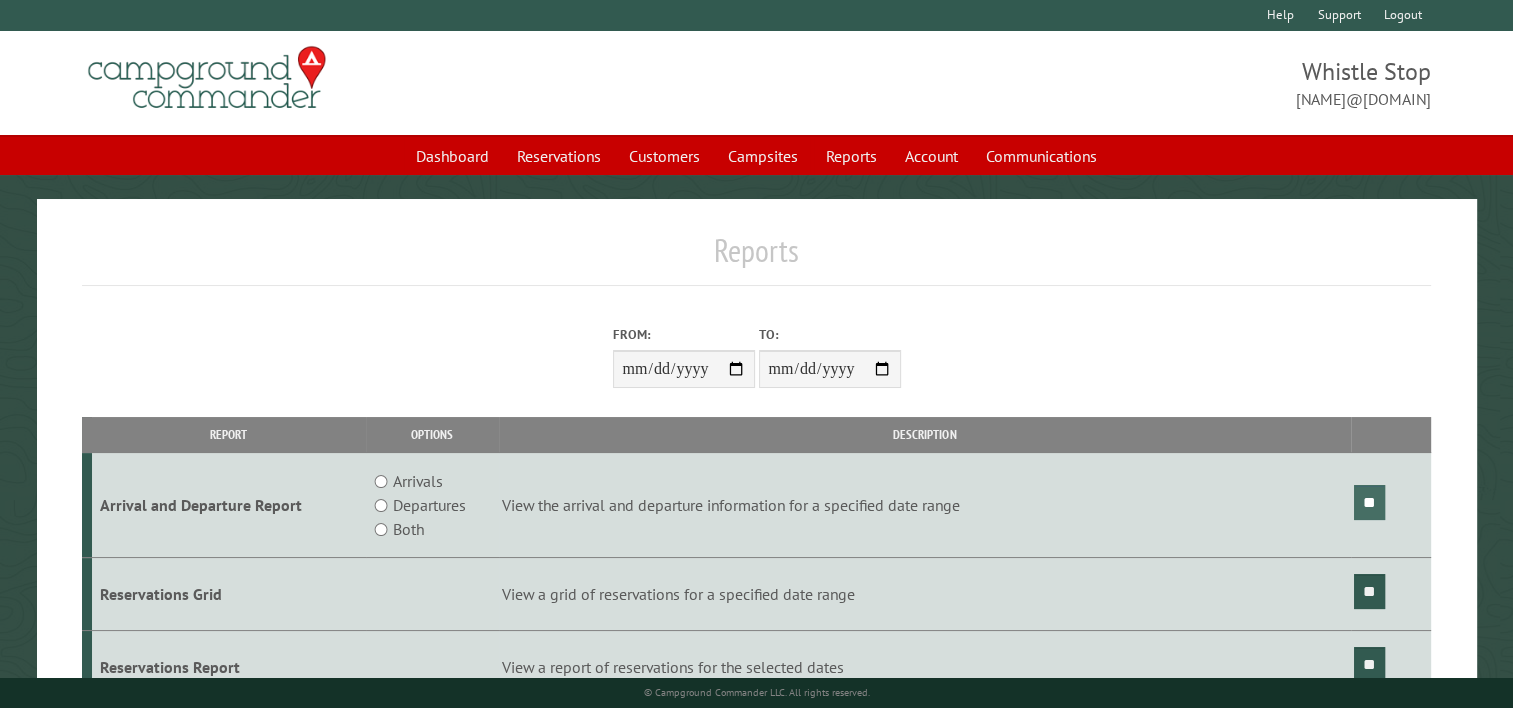 click on "**" at bounding box center [1369, 502] 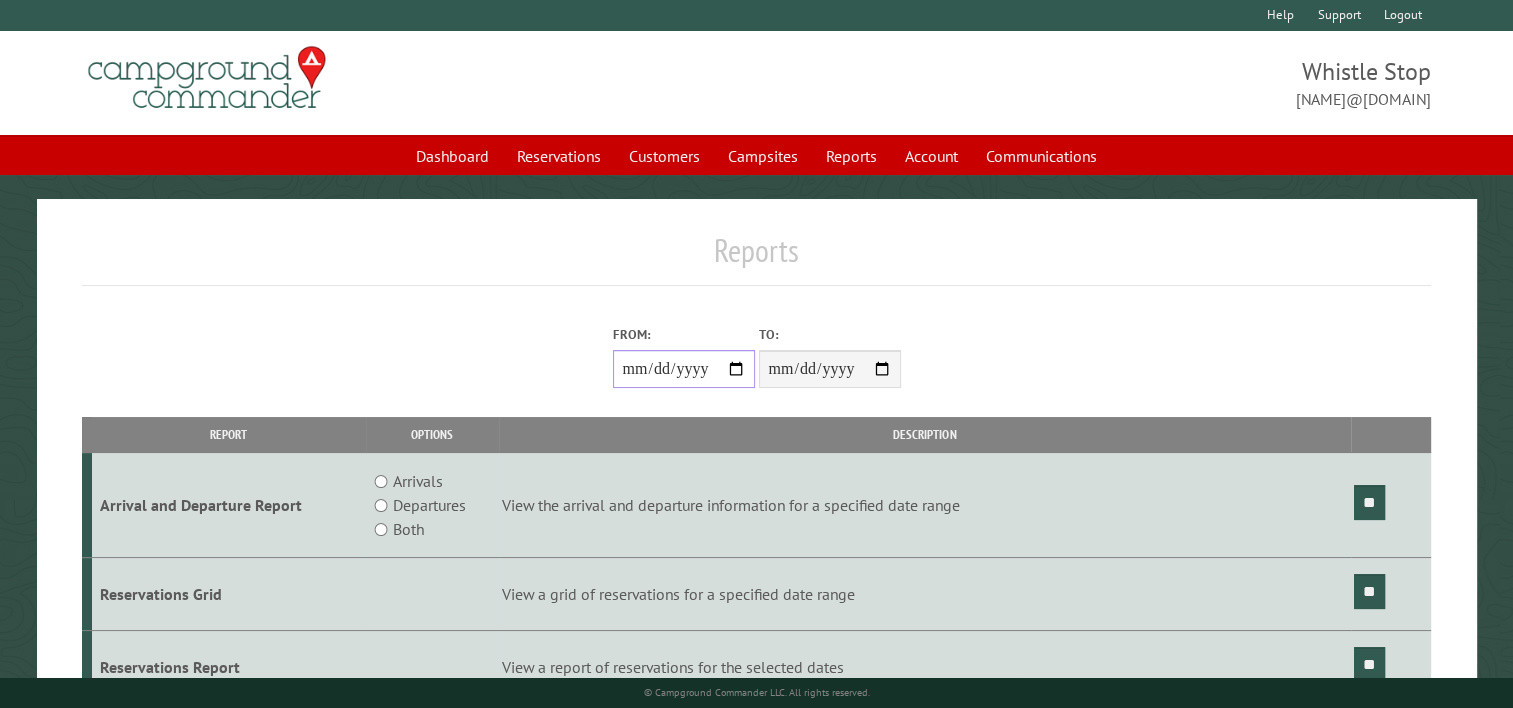 click on "**********" at bounding box center (684, 369) 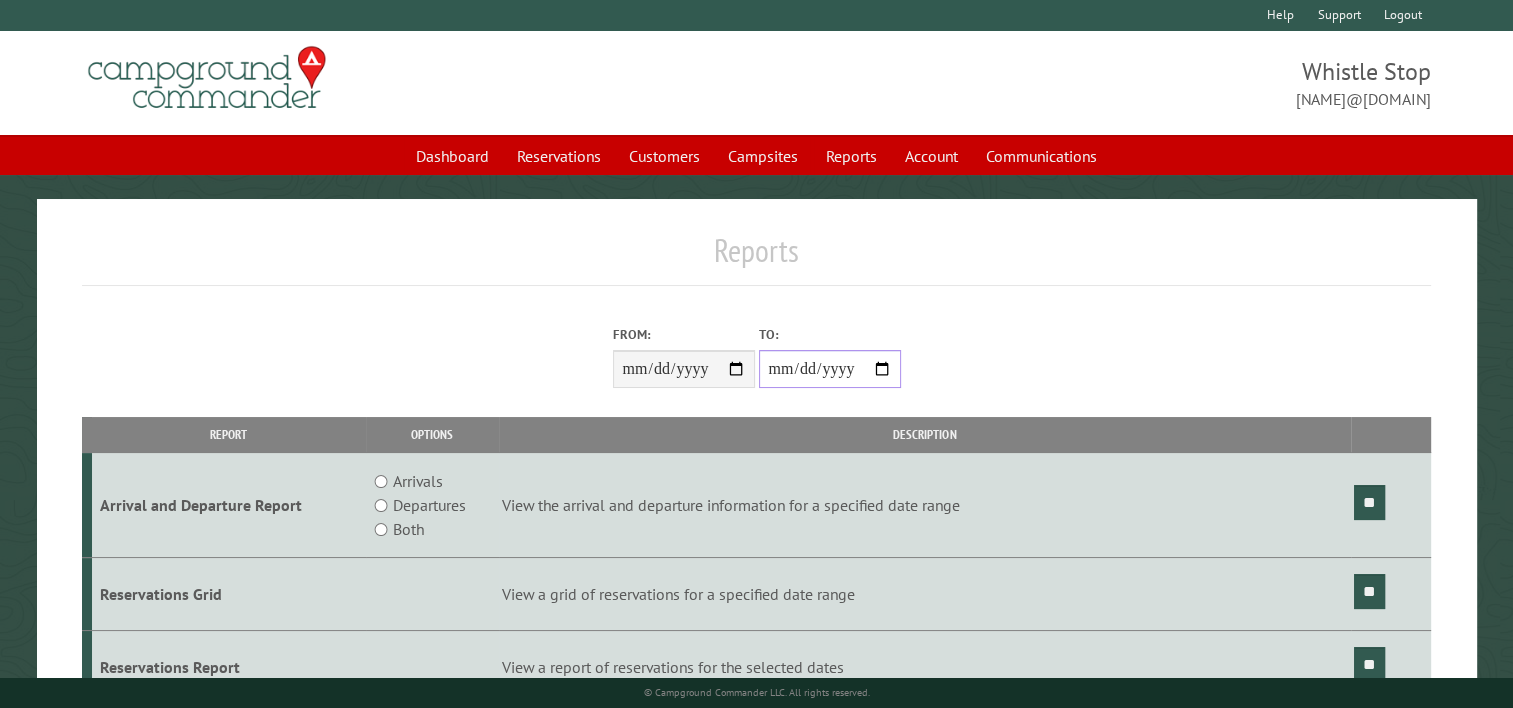 click on "**********" at bounding box center [830, 369] 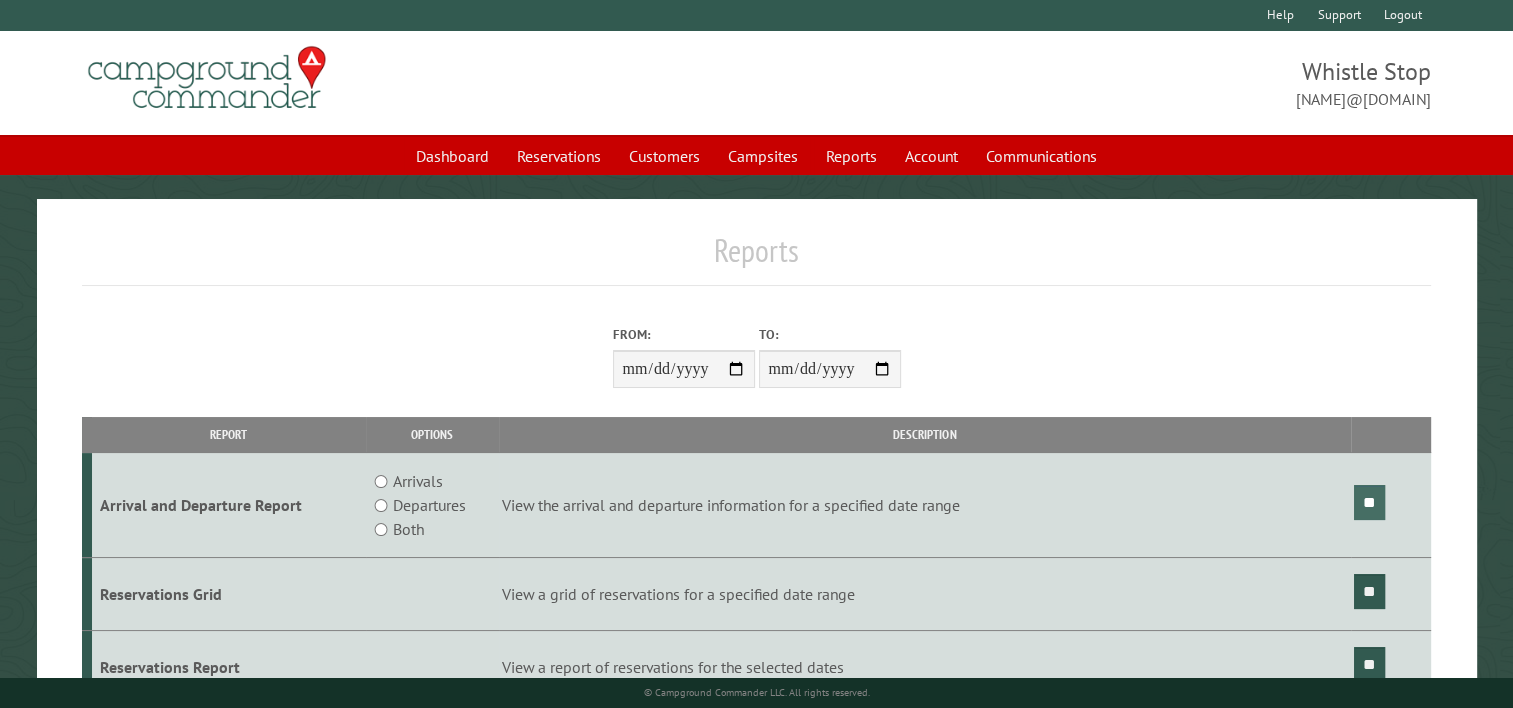 click on "**" at bounding box center (1369, 502) 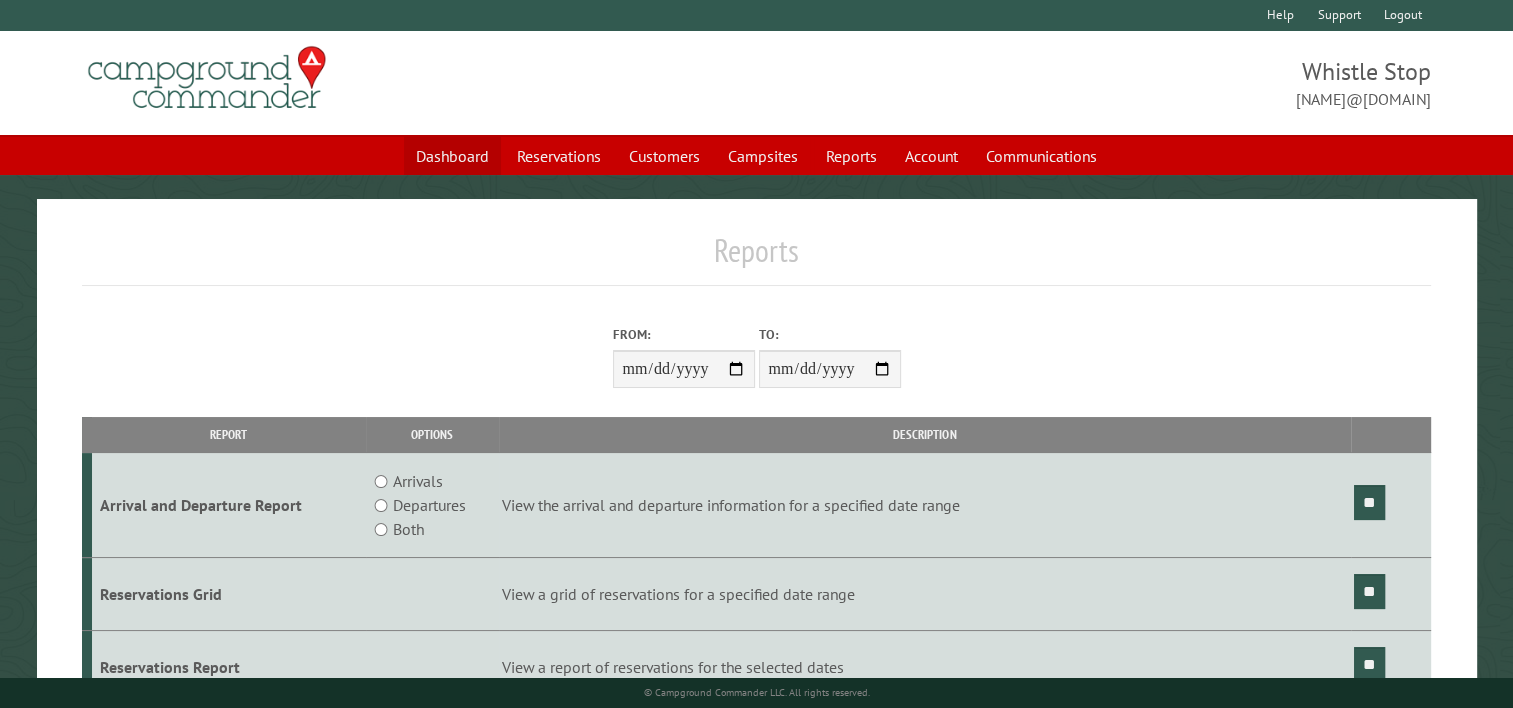 click on "Dashboard" at bounding box center [452, 156] 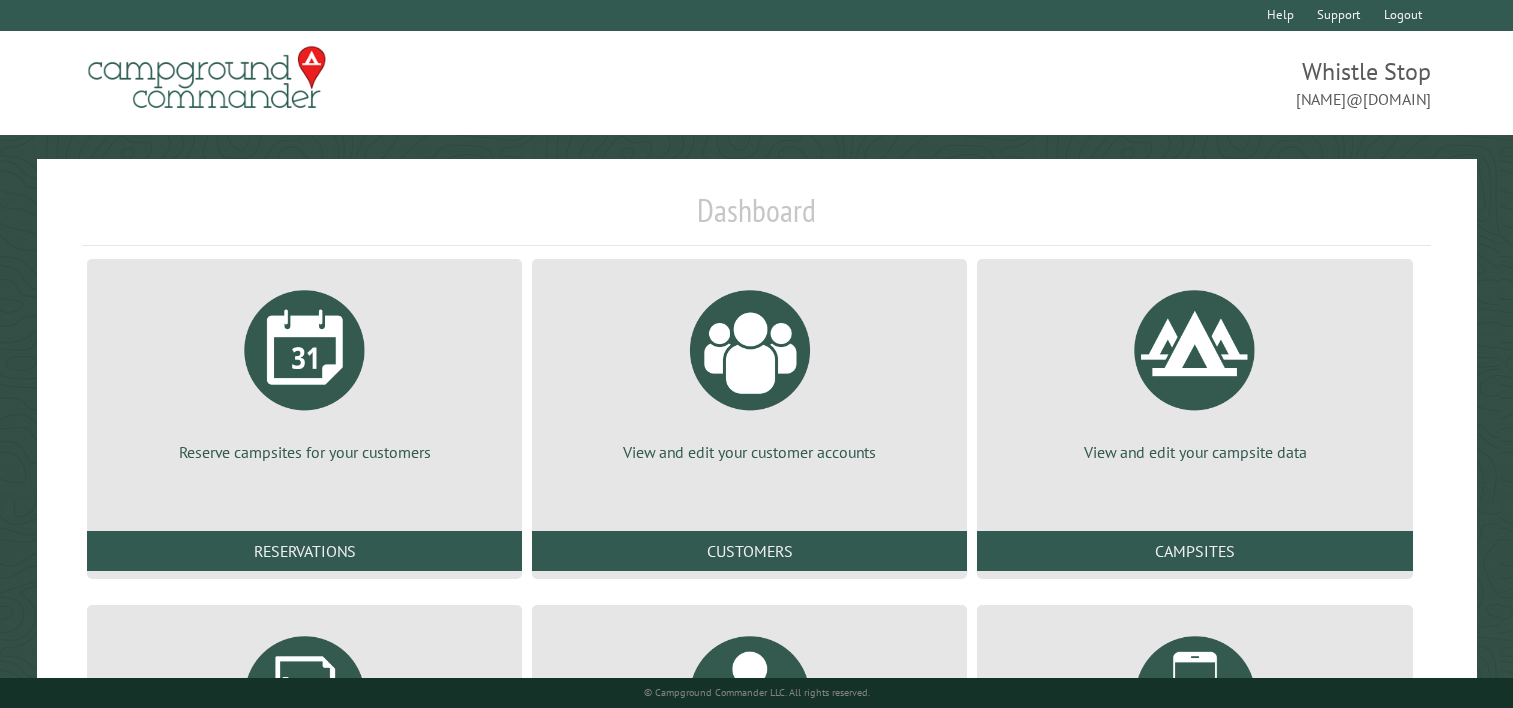 scroll, scrollTop: 0, scrollLeft: 0, axis: both 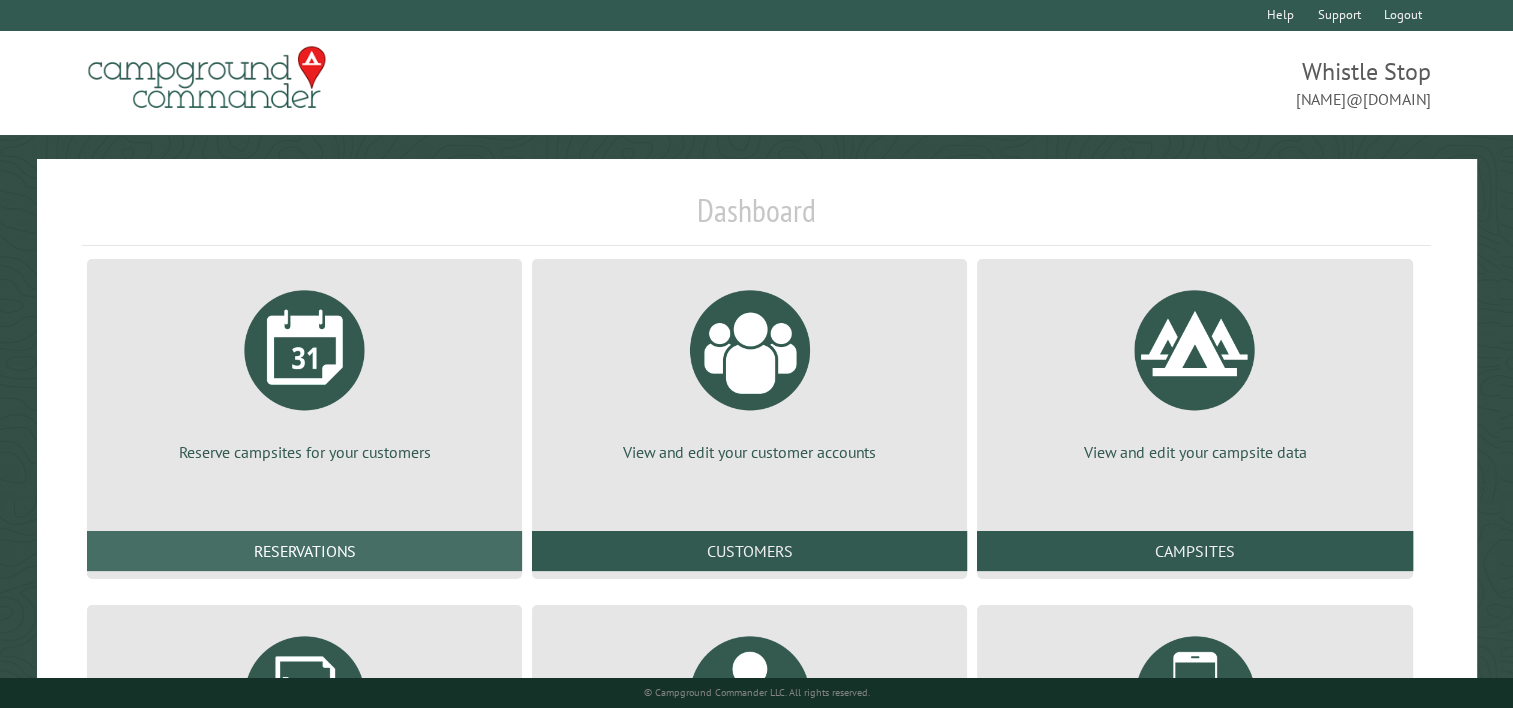 click on "Reservations" at bounding box center (304, 551) 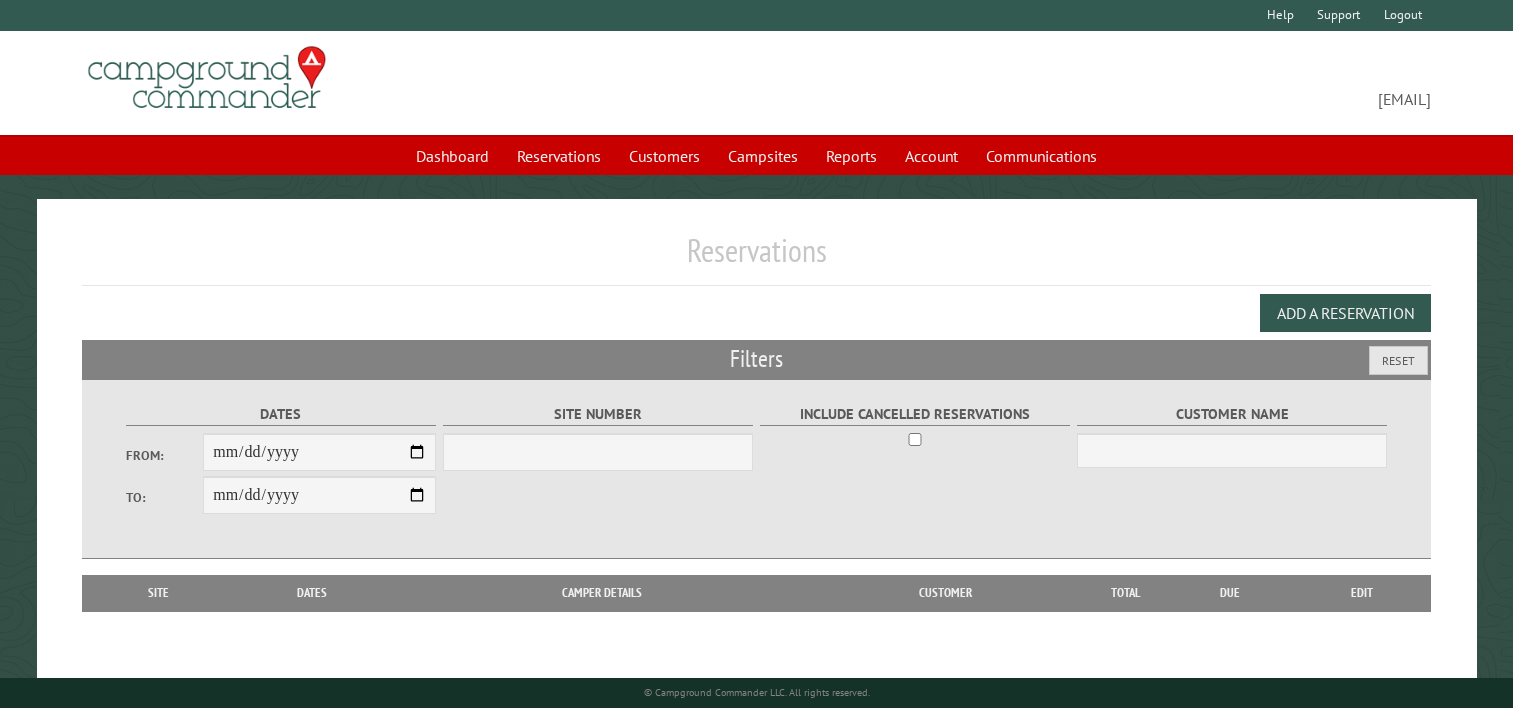 scroll, scrollTop: 0, scrollLeft: 0, axis: both 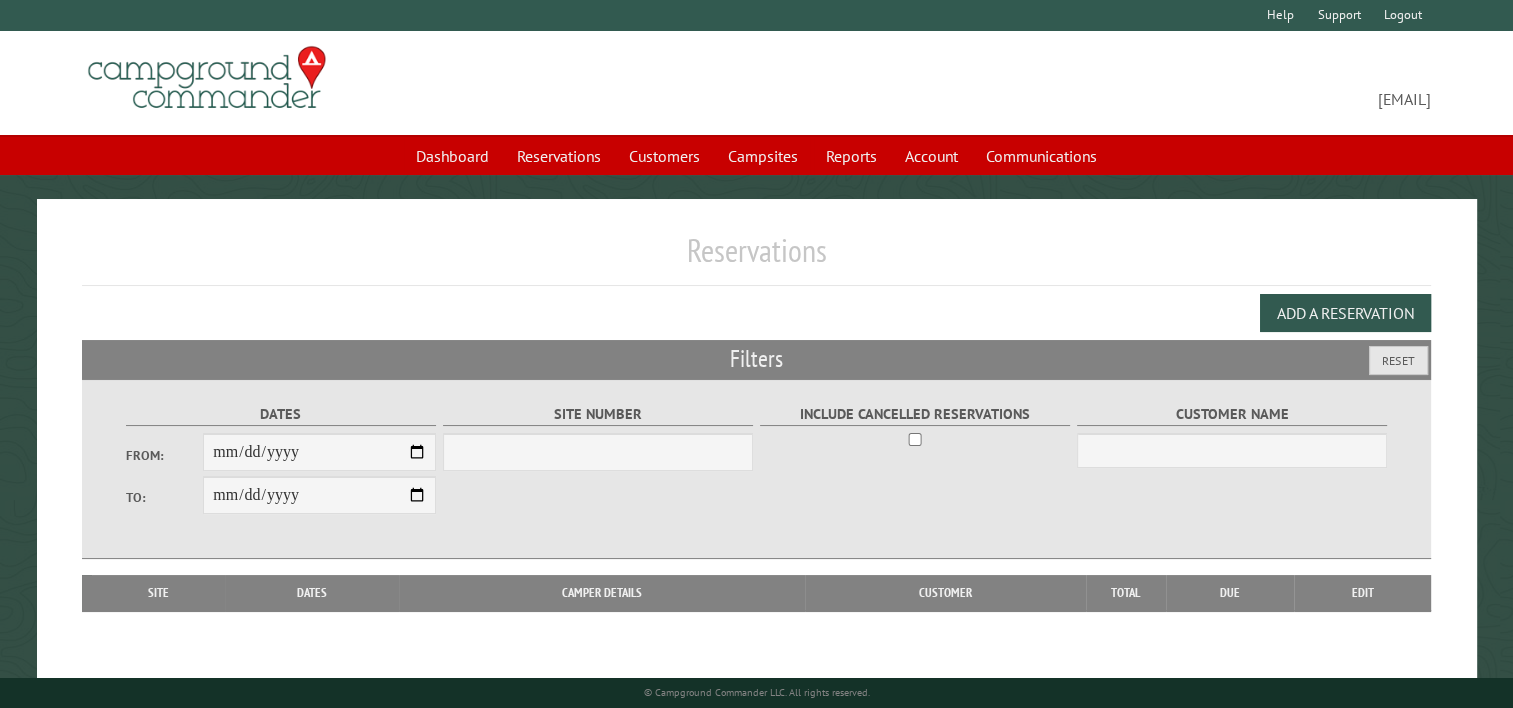 select on "***" 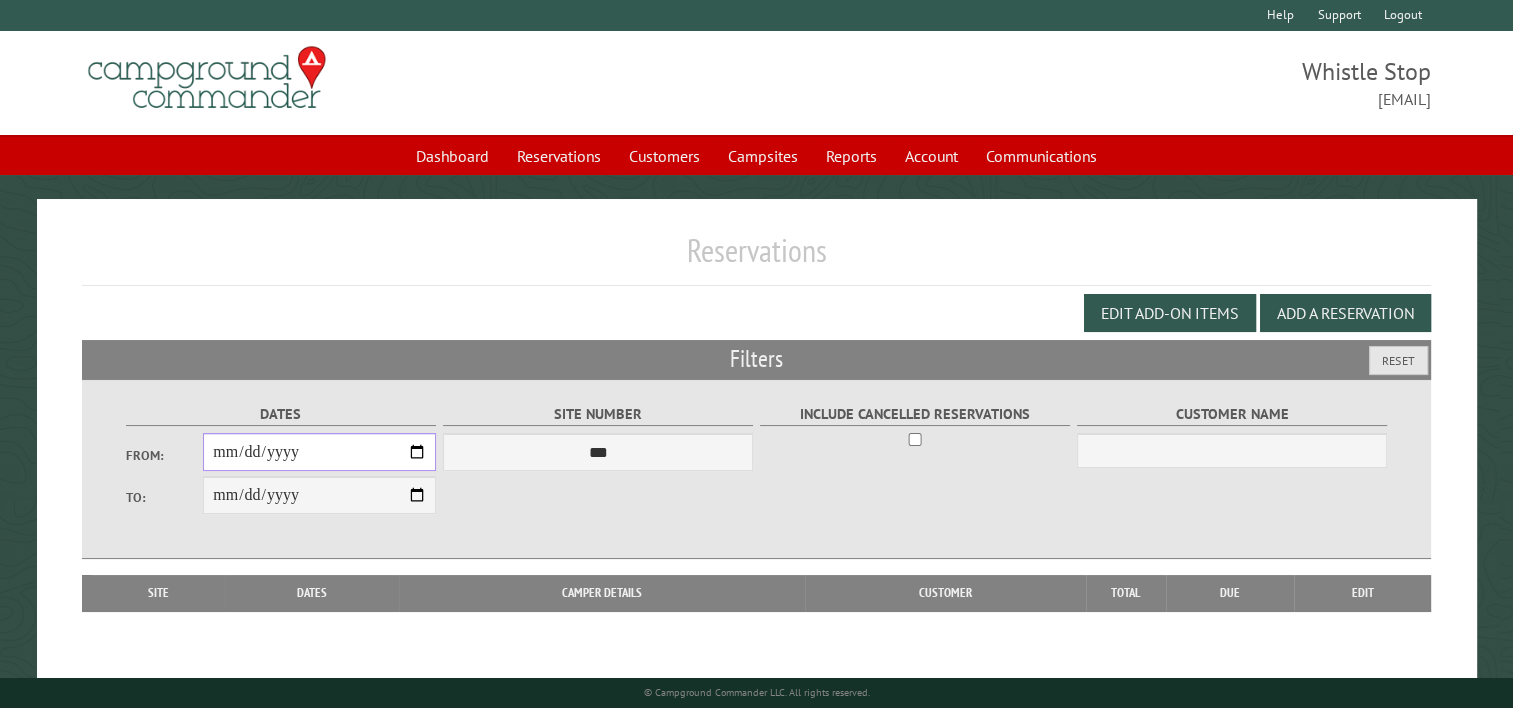 click on "From:" at bounding box center (319, 452) 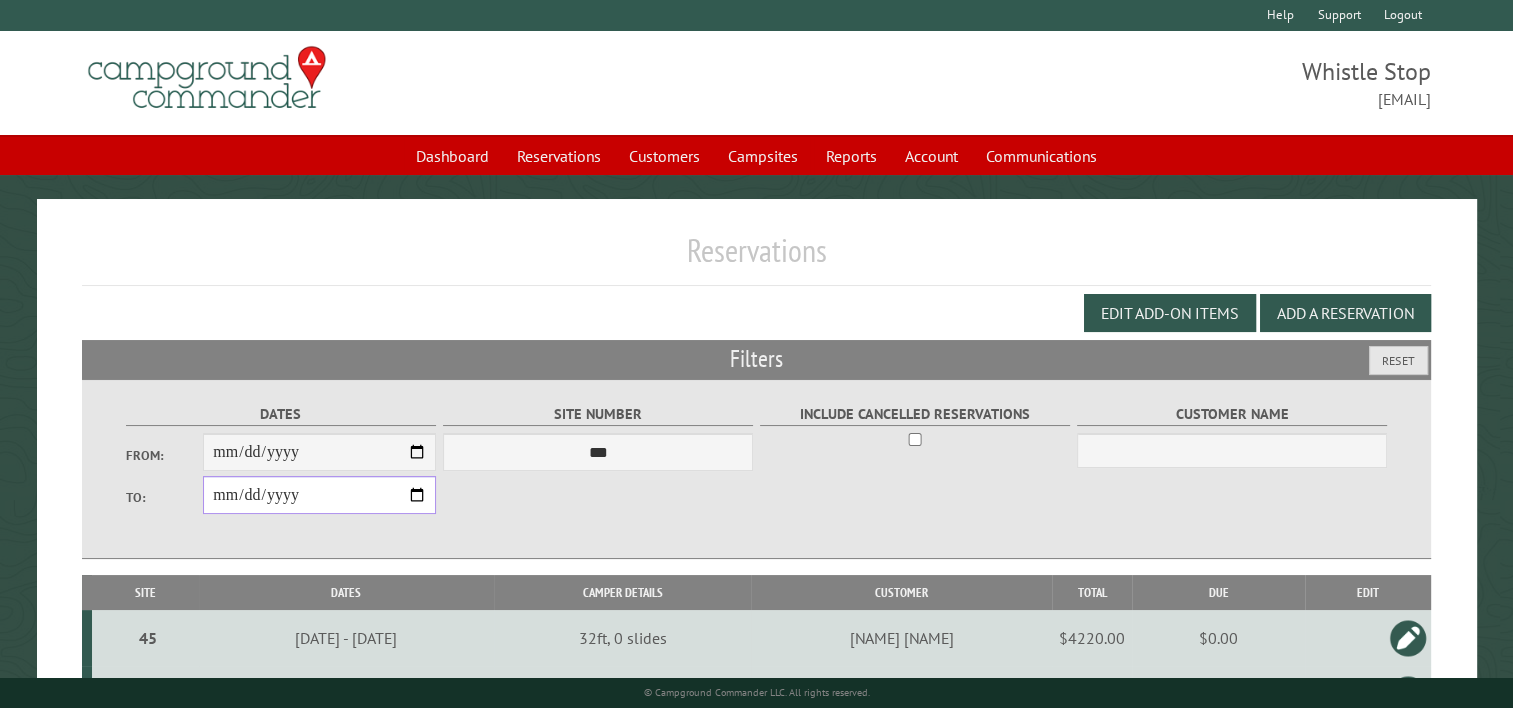 click on "**********" at bounding box center (319, 495) 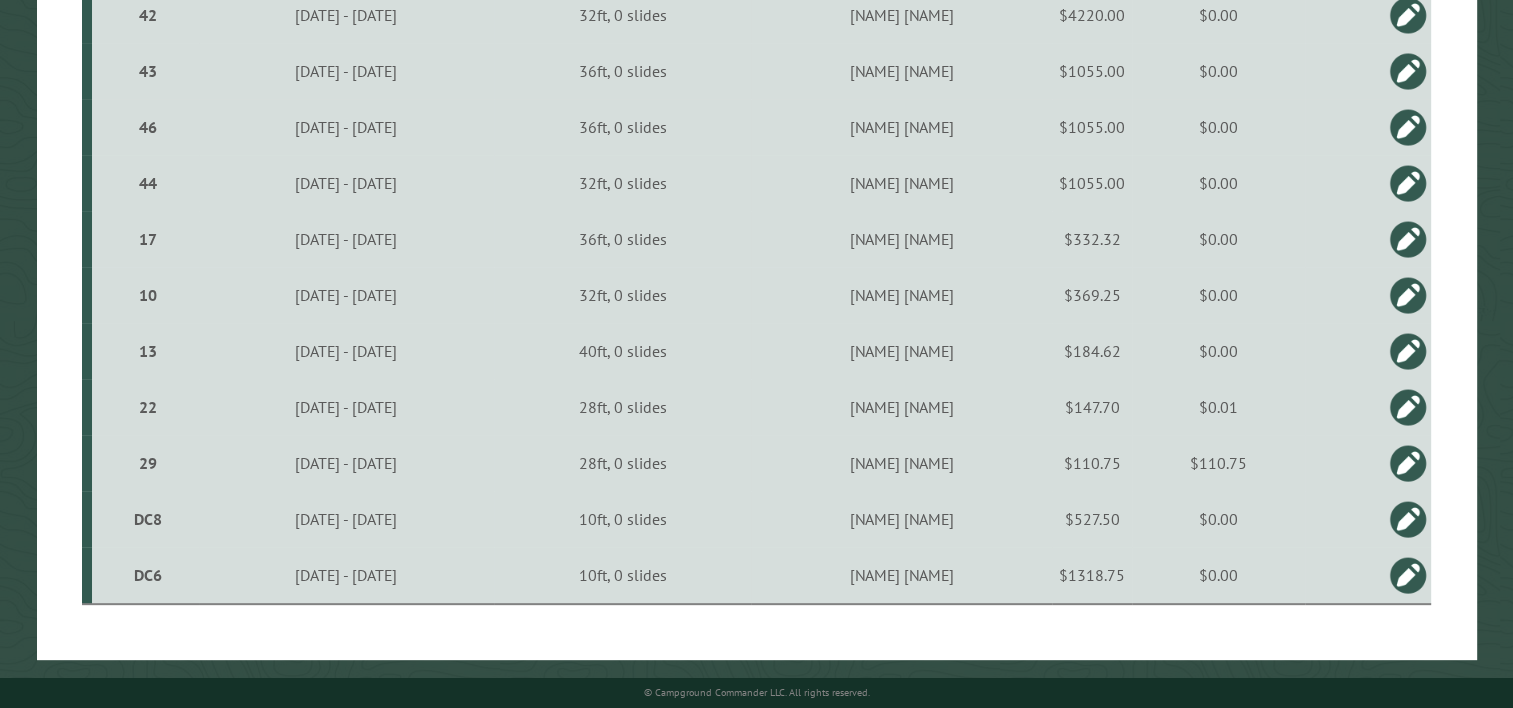 scroll, scrollTop: 681, scrollLeft: 0, axis: vertical 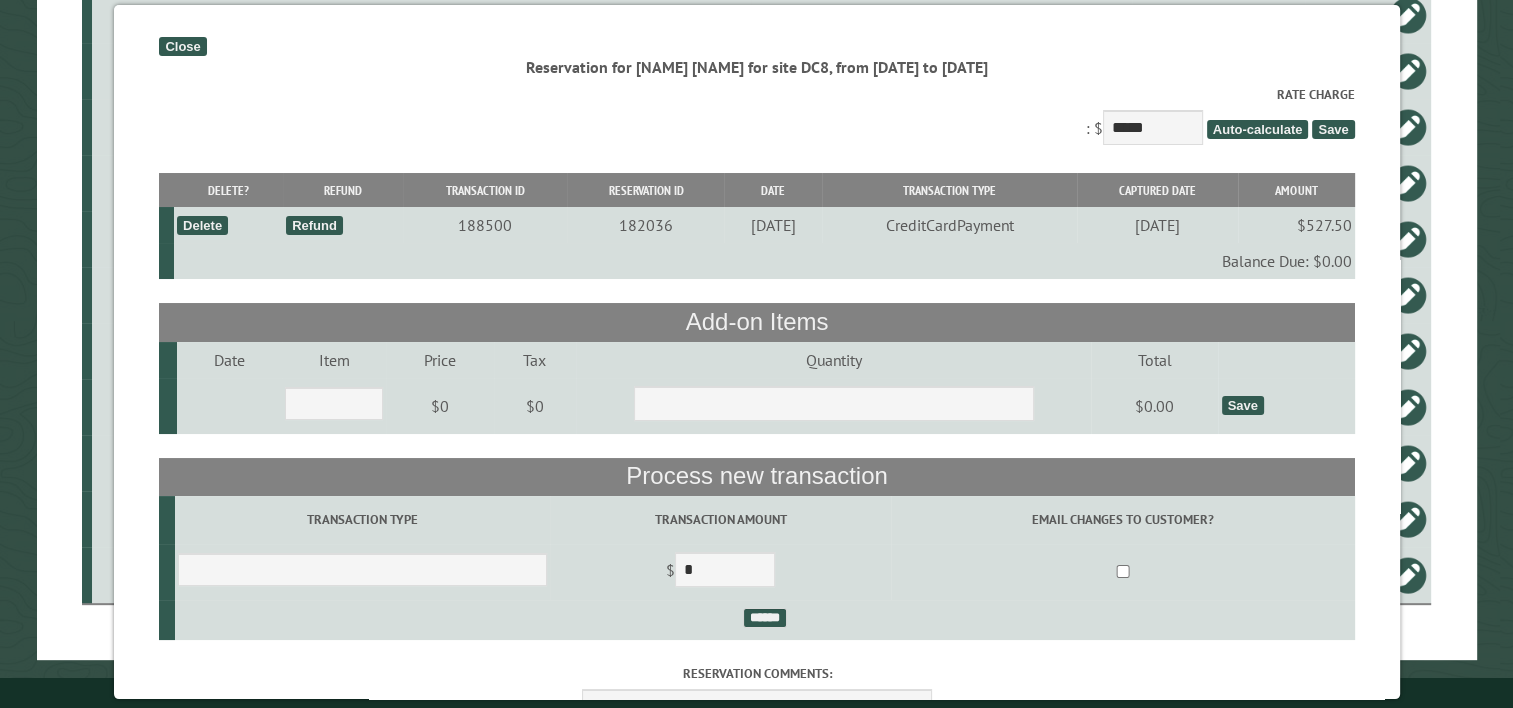 click on "Close" at bounding box center (182, 46) 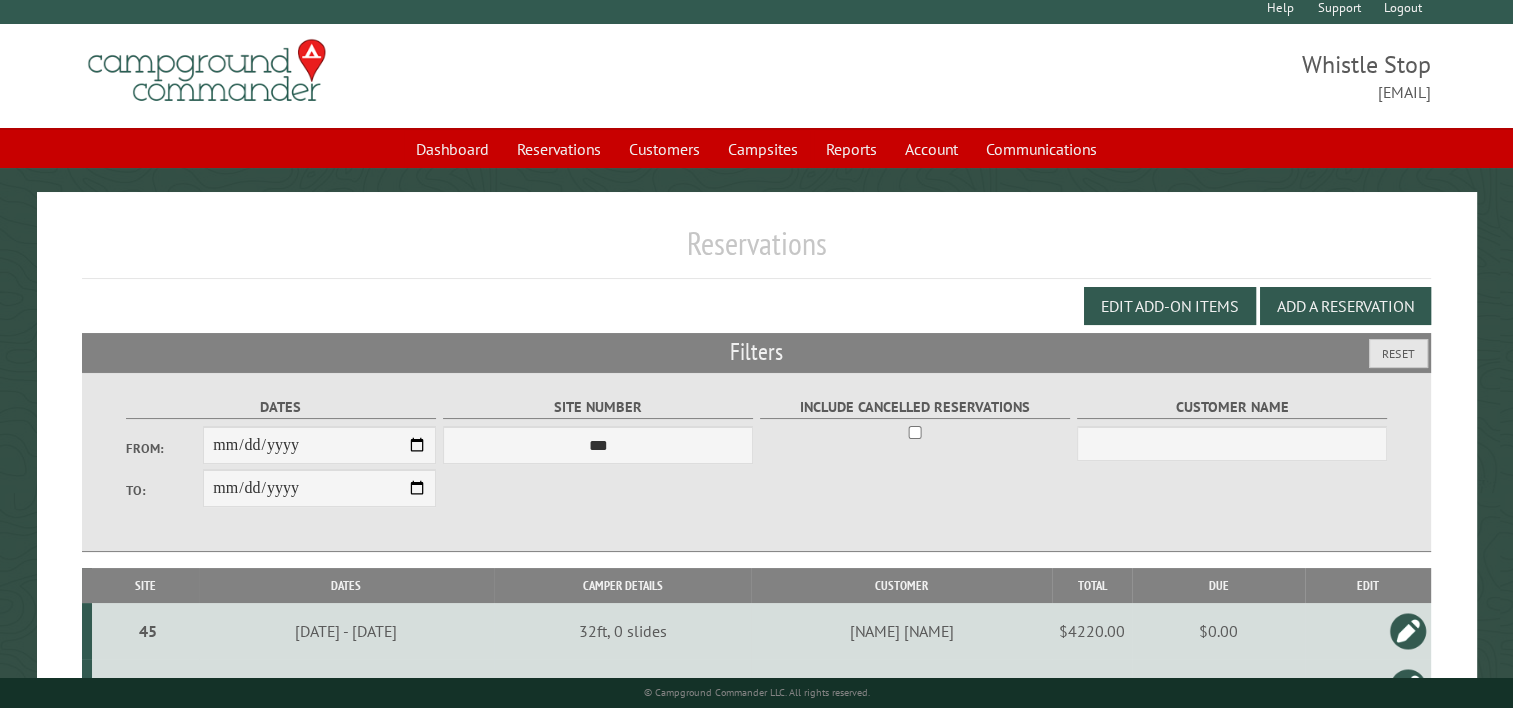 scroll, scrollTop: 0, scrollLeft: 0, axis: both 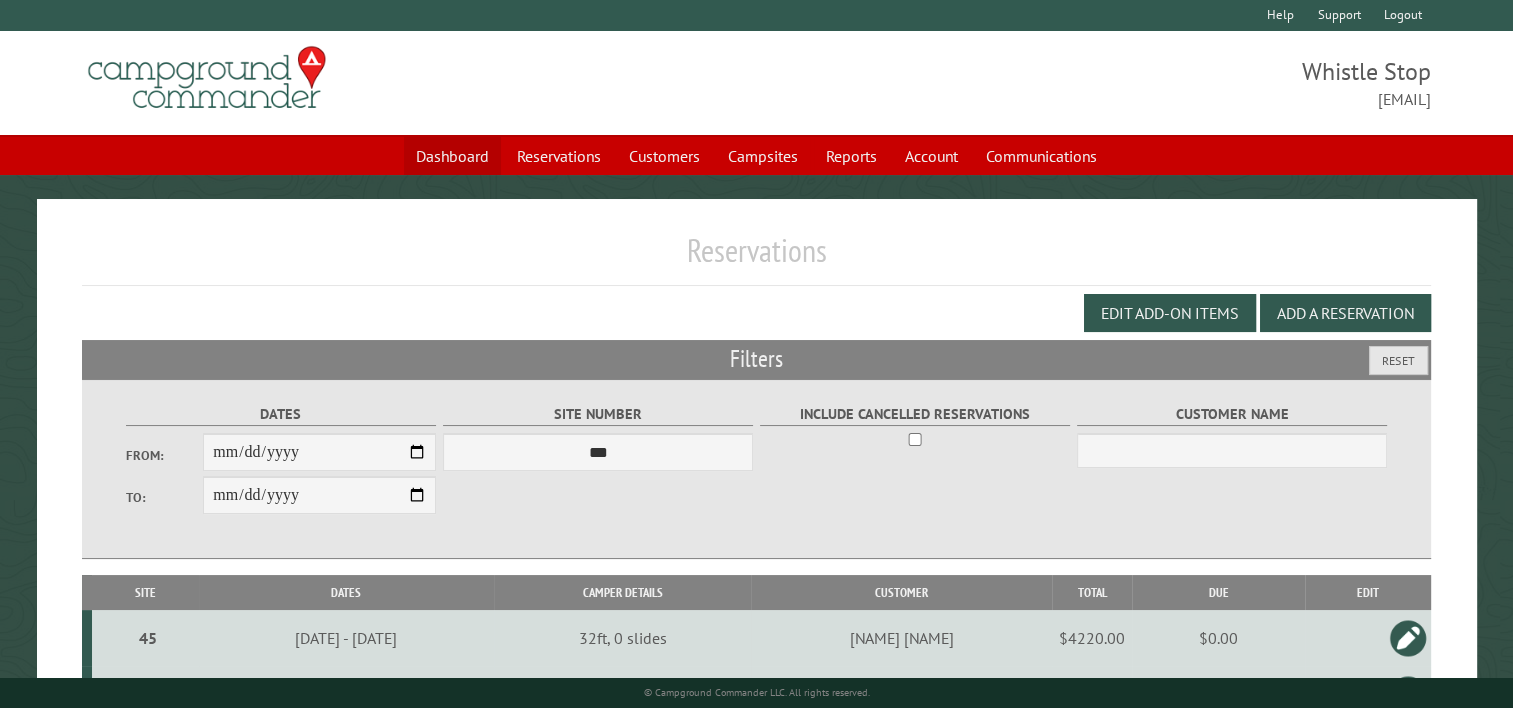 click on "Dashboard" at bounding box center [452, 156] 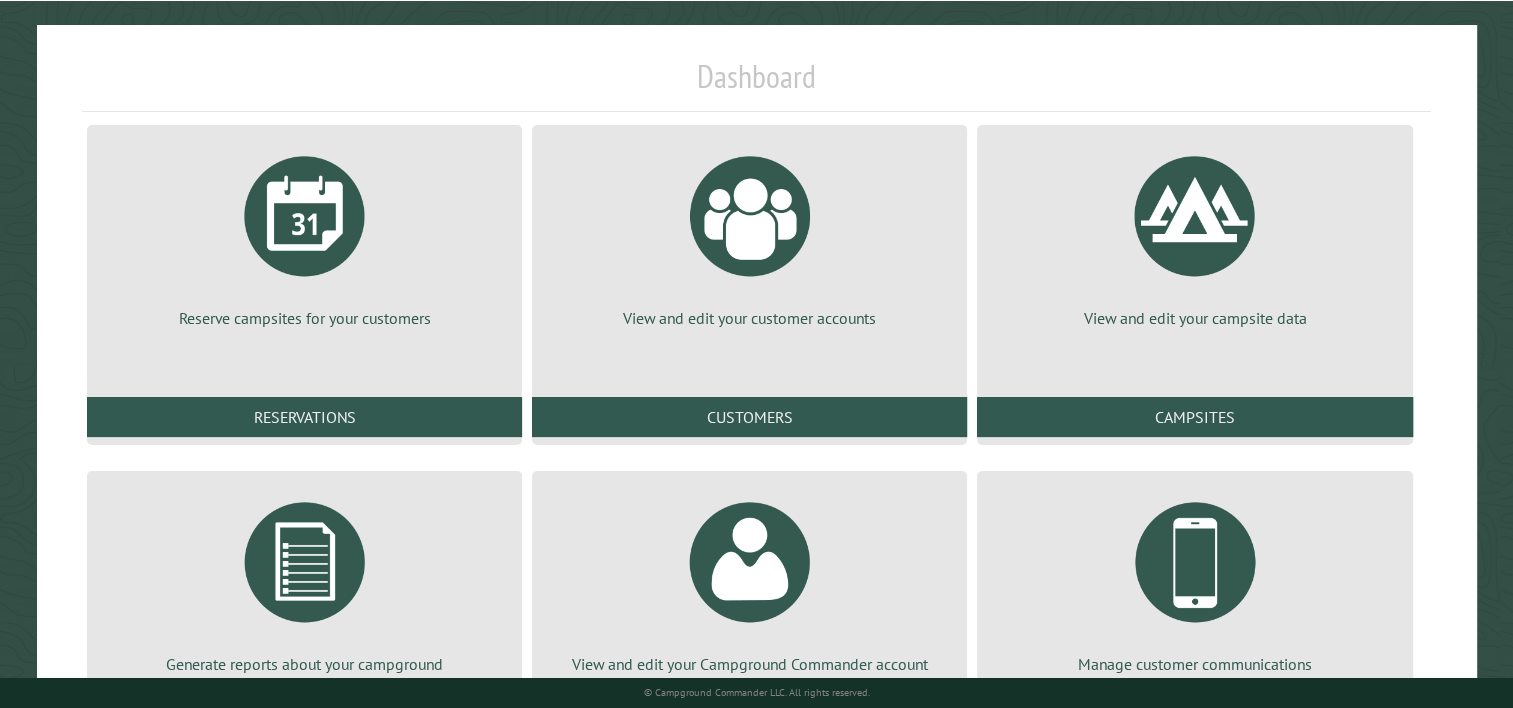 scroll, scrollTop: 293, scrollLeft: 0, axis: vertical 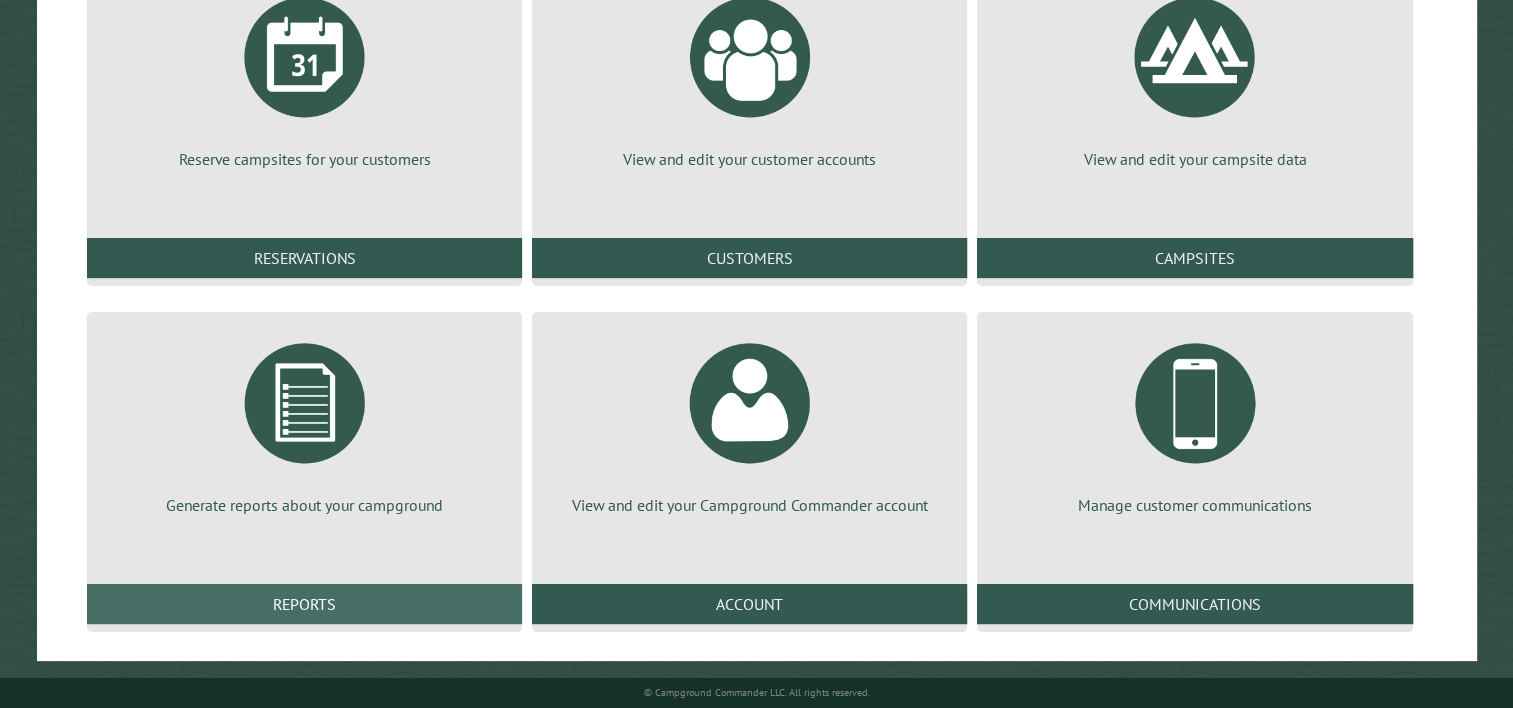 click on "Reports" at bounding box center [304, 604] 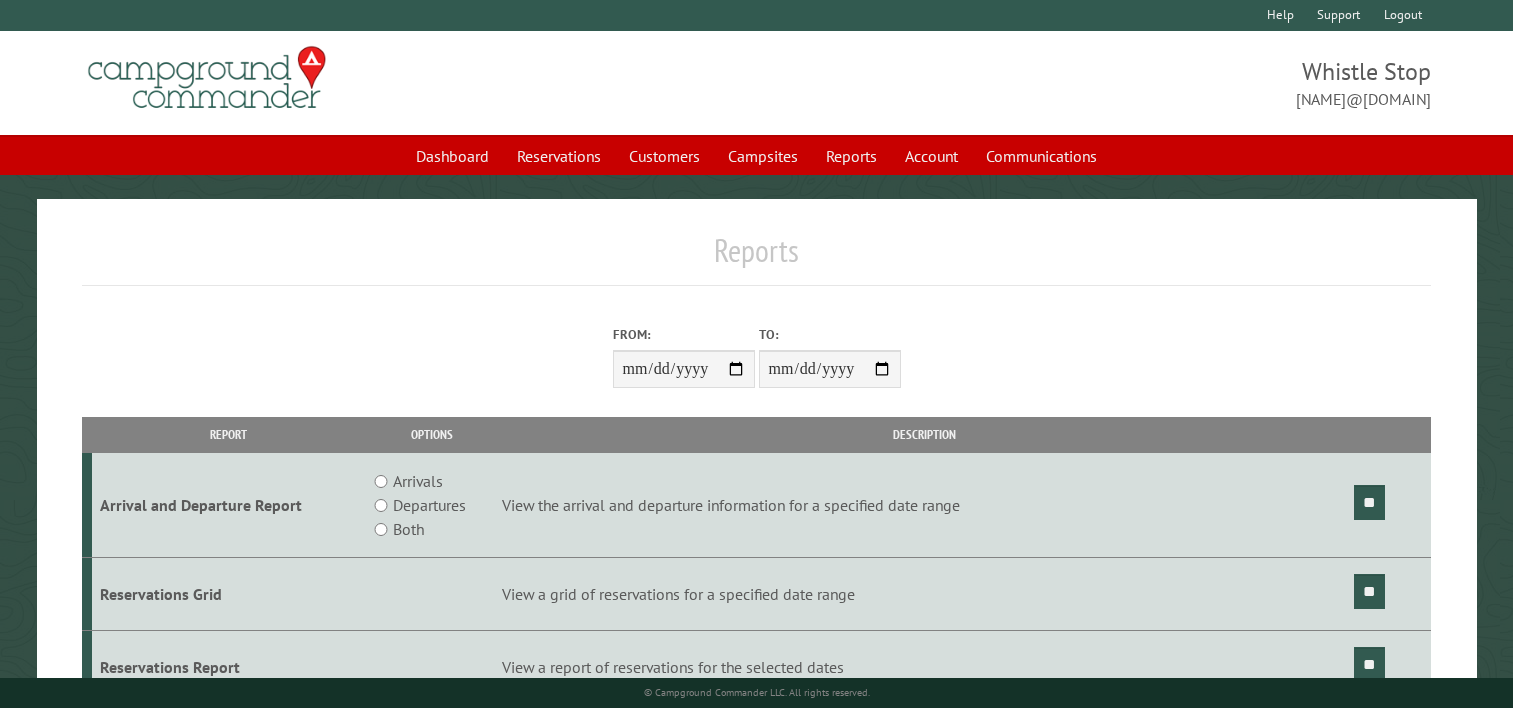 scroll, scrollTop: 0, scrollLeft: 0, axis: both 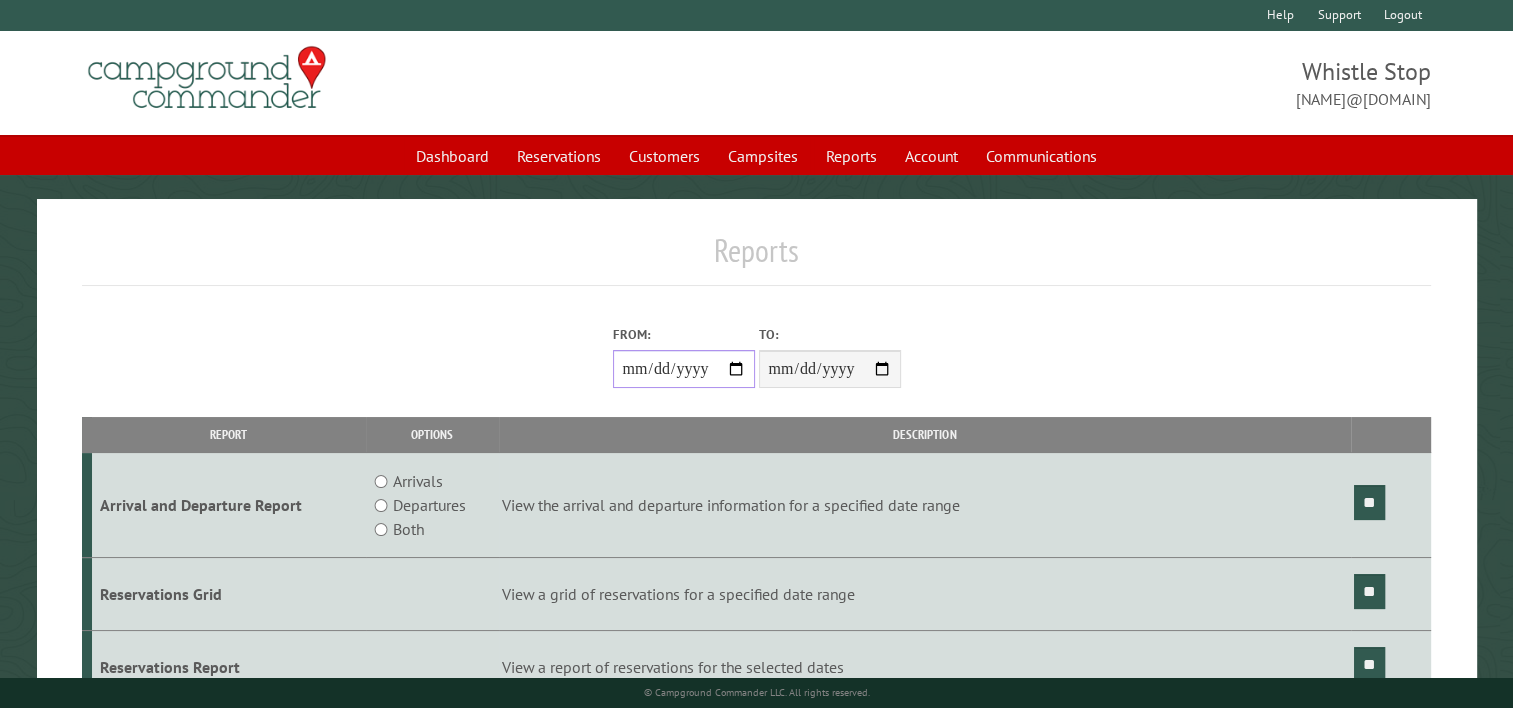 click on "From:" at bounding box center [684, 369] 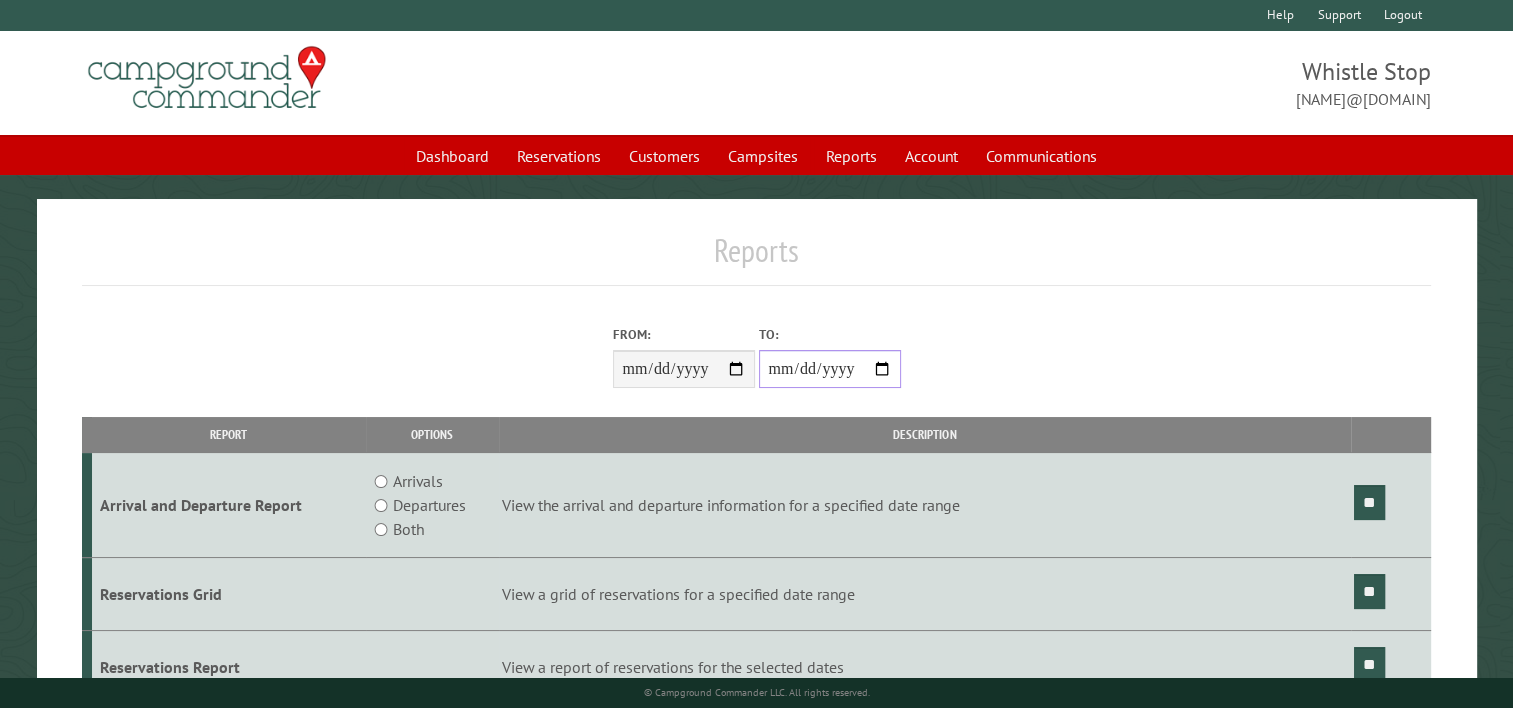 click on "**********" at bounding box center [830, 369] 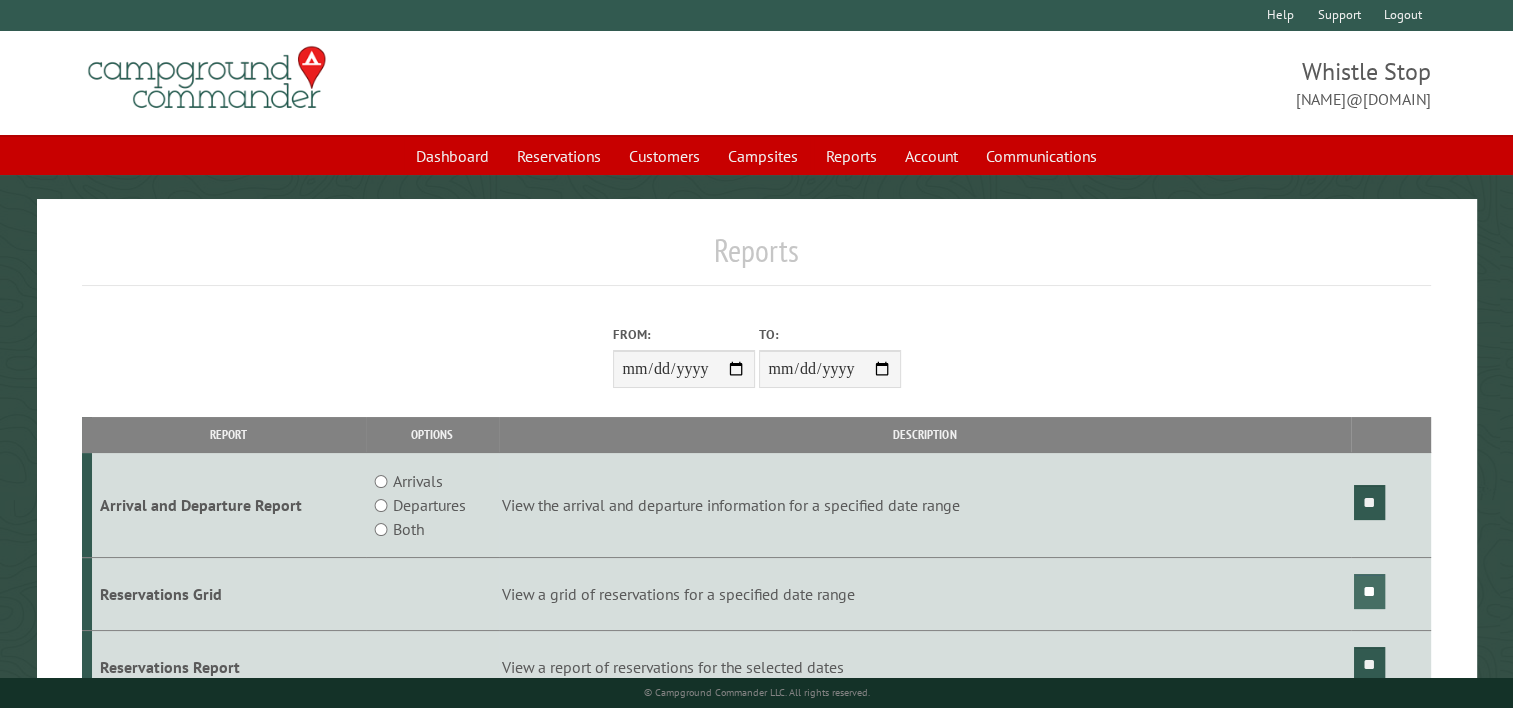 click on "**" at bounding box center [1369, 591] 